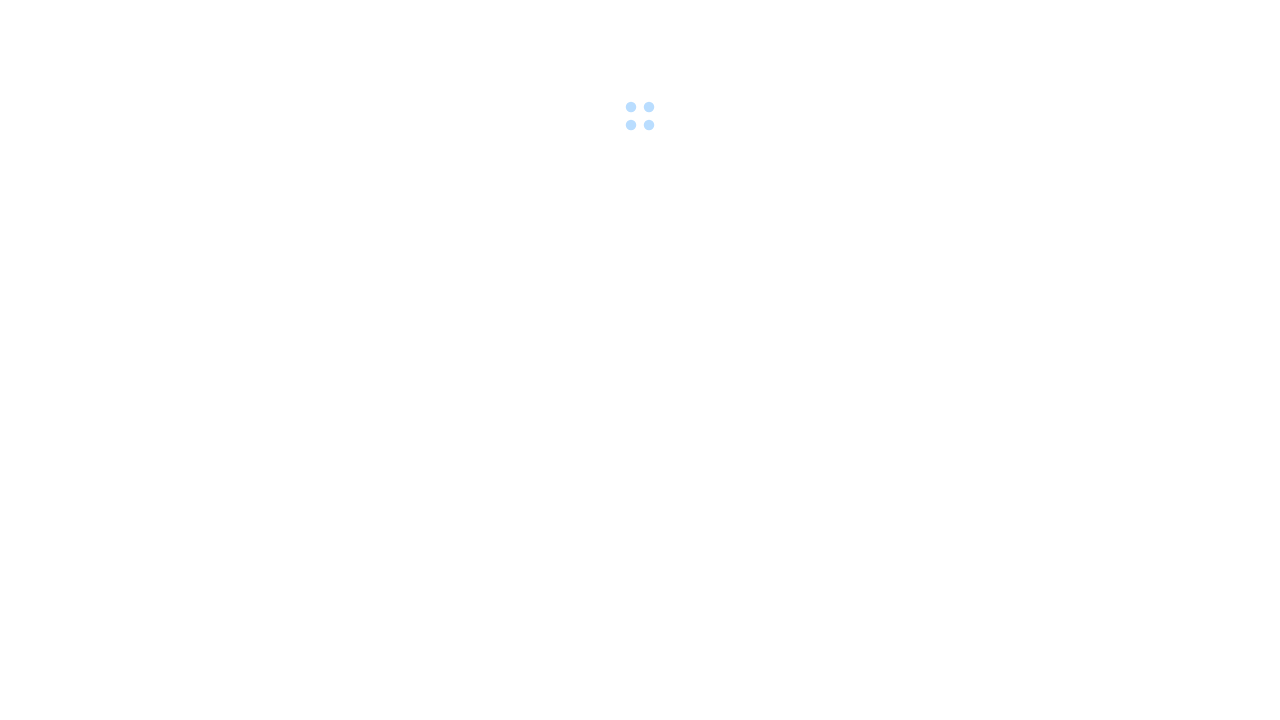 scroll, scrollTop: 0, scrollLeft: 0, axis: both 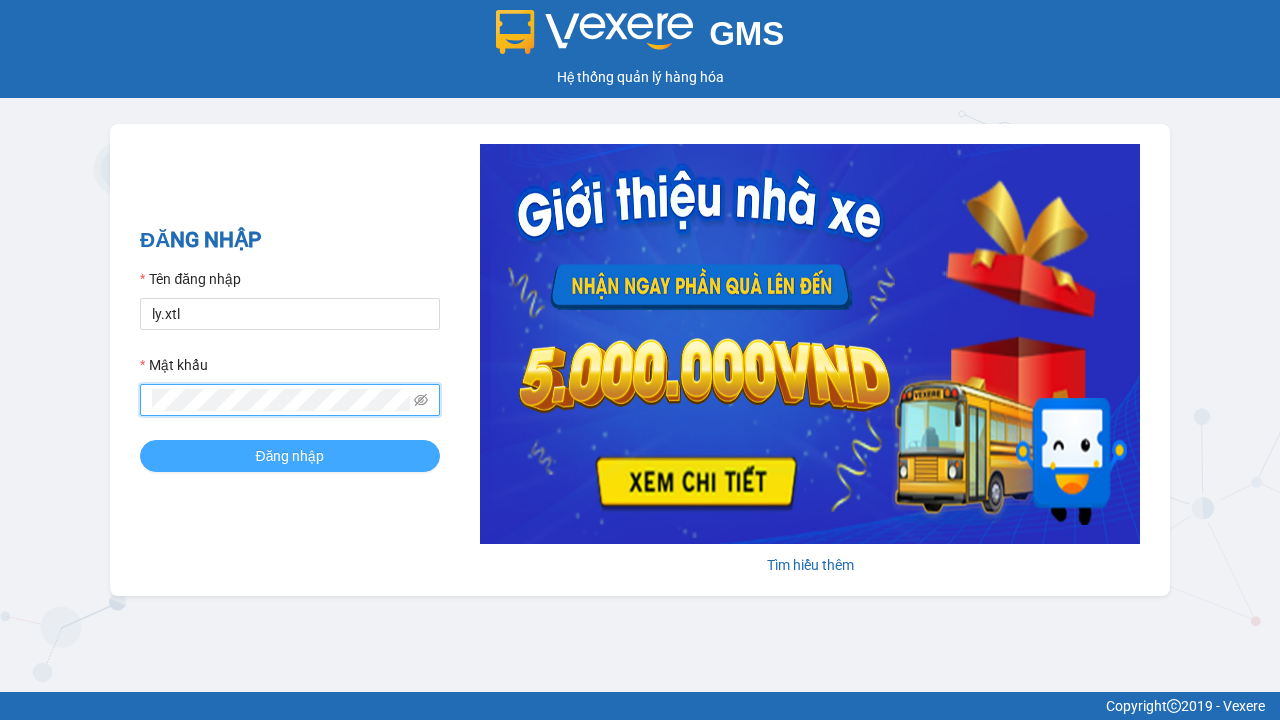 click on "Đăng nhập" at bounding box center [290, 456] 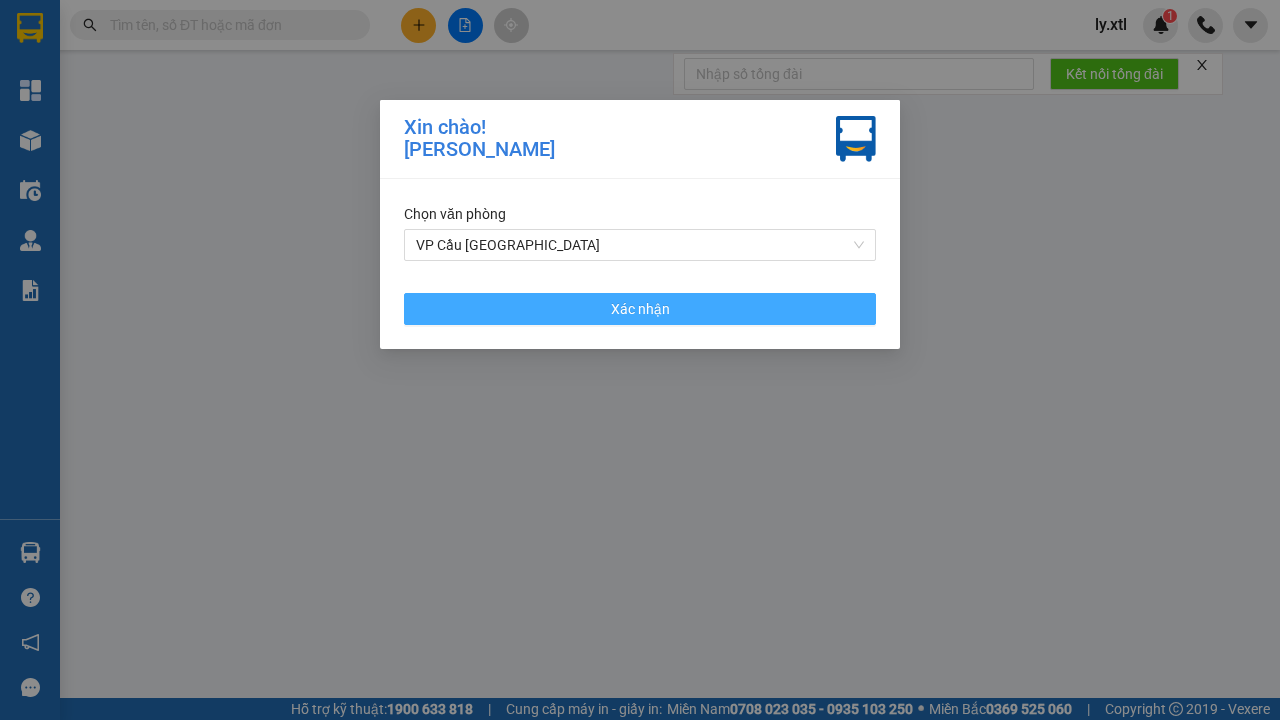 click on "VP Cầu [GEOGRAPHIC_DATA]" at bounding box center (640, 245) 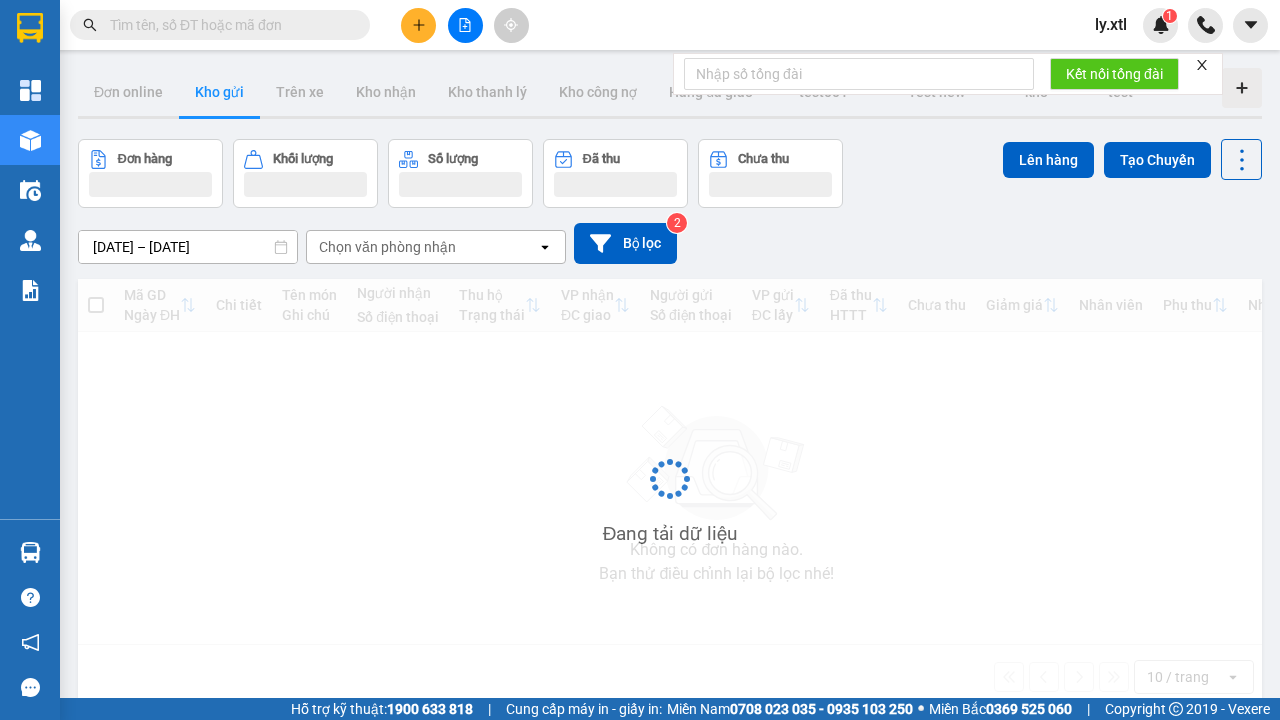 click 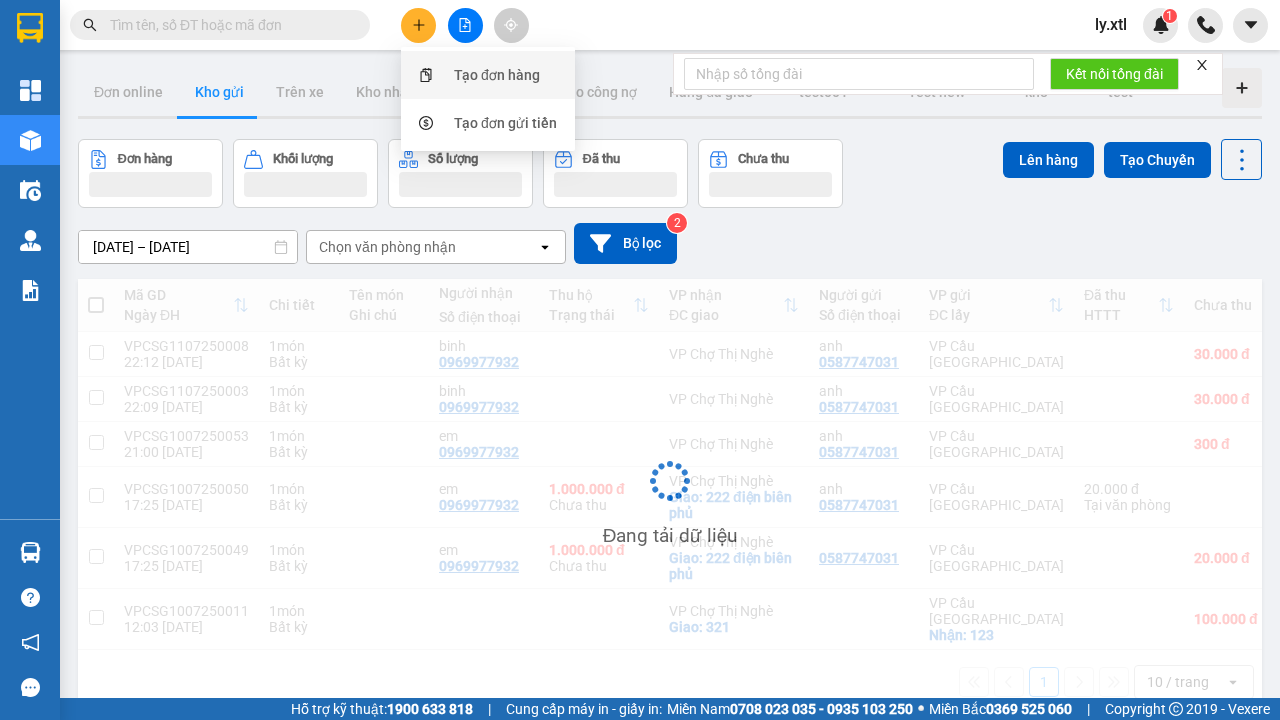 click on "Tạo đơn hàng" at bounding box center (497, 75) 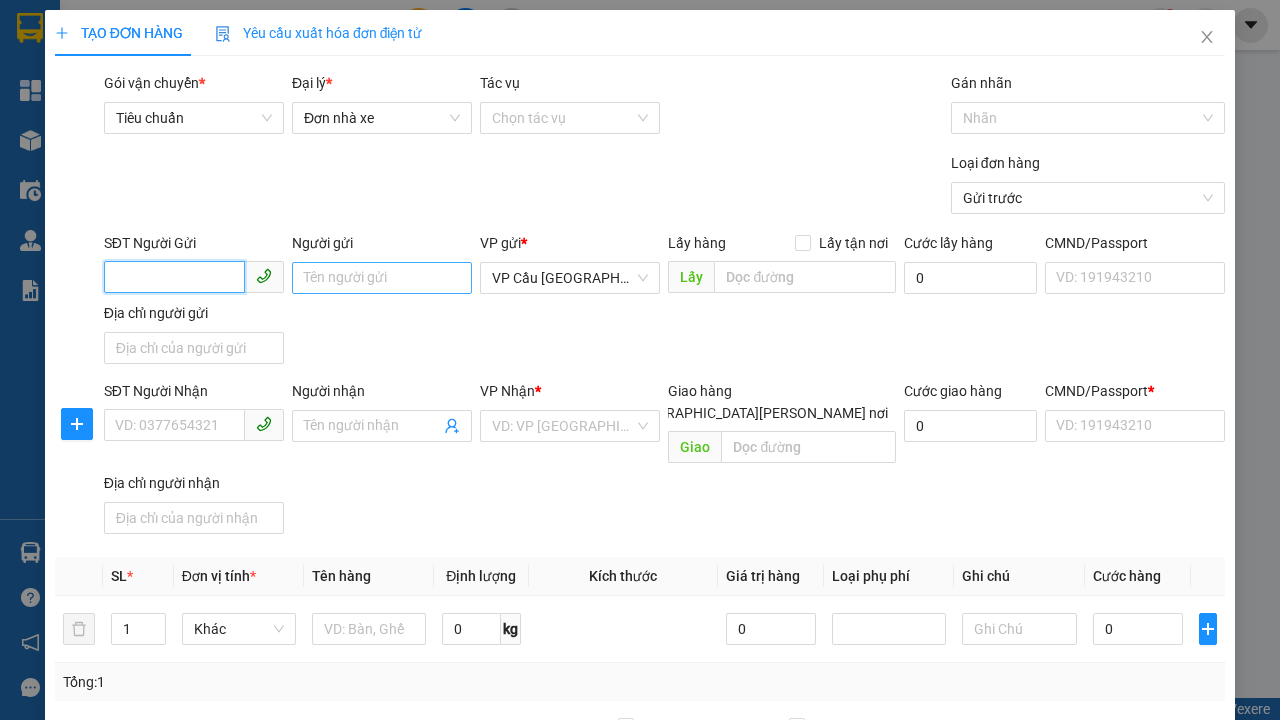 click on "SĐT Người Gửi" at bounding box center (174, 277) 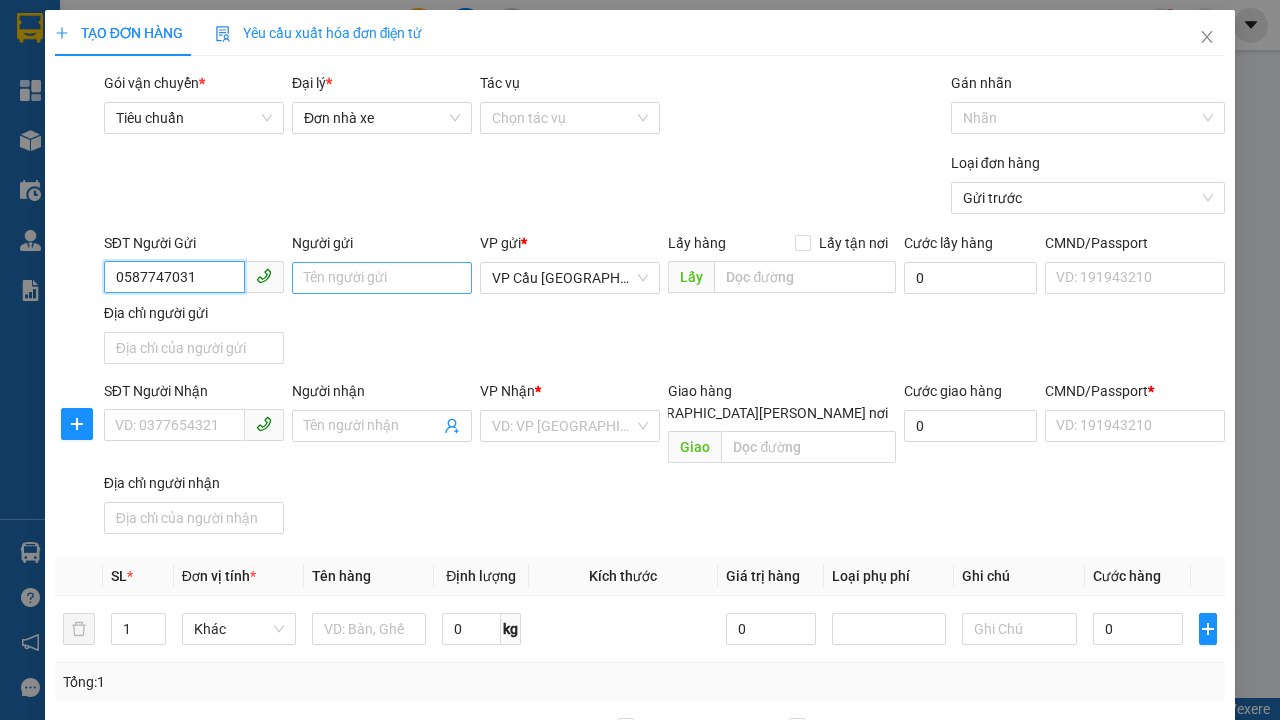 type on "0587747031" 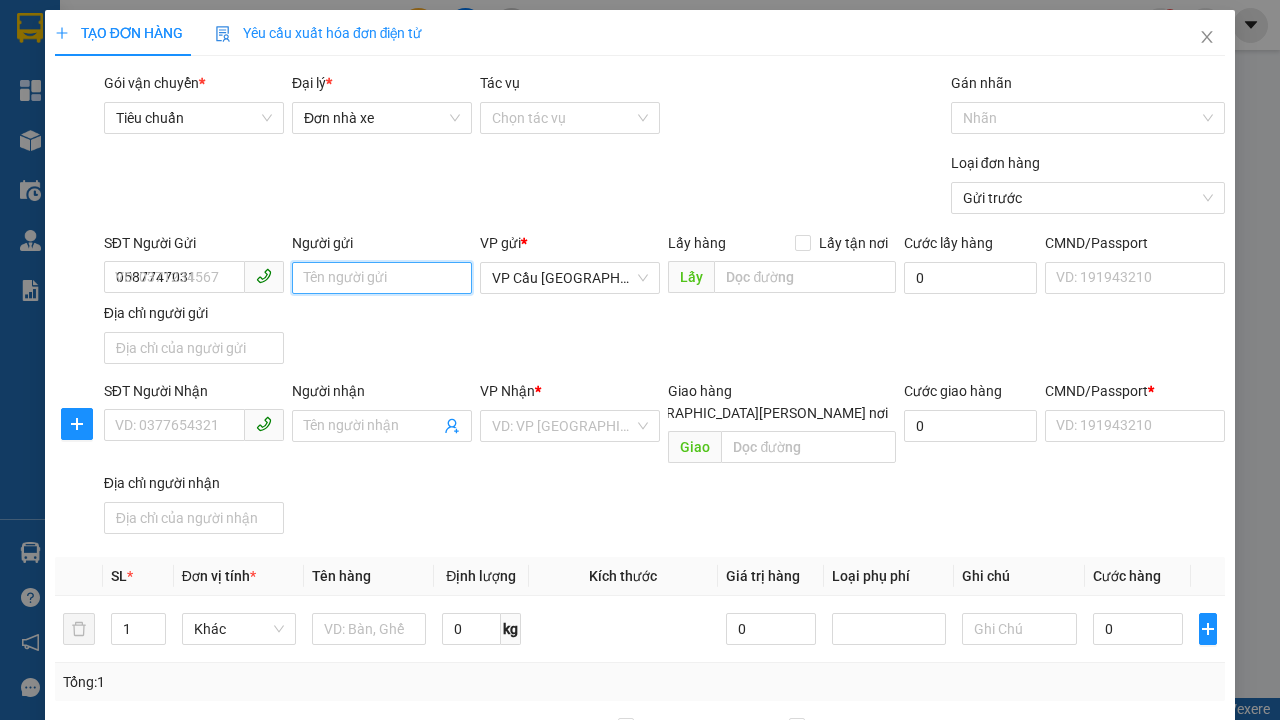 click on "Người gửi" at bounding box center [382, 278] 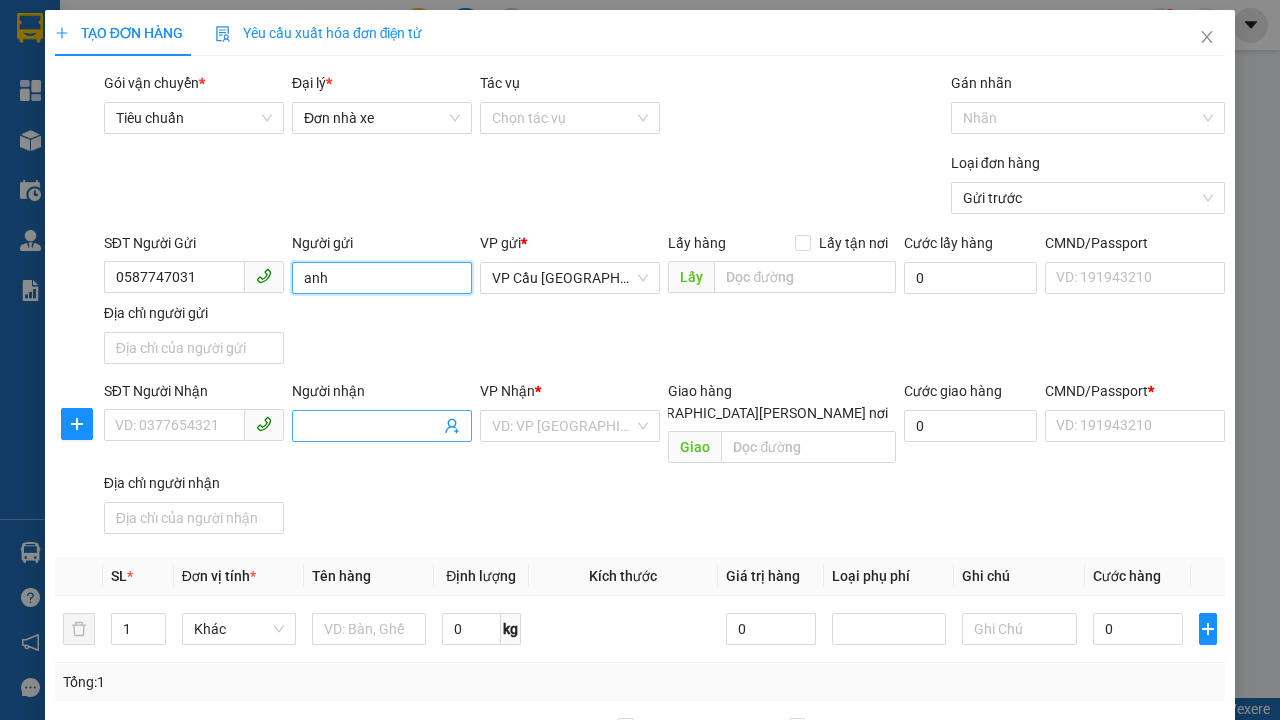 click on "VP Cầu [GEOGRAPHIC_DATA]" at bounding box center [570, 278] 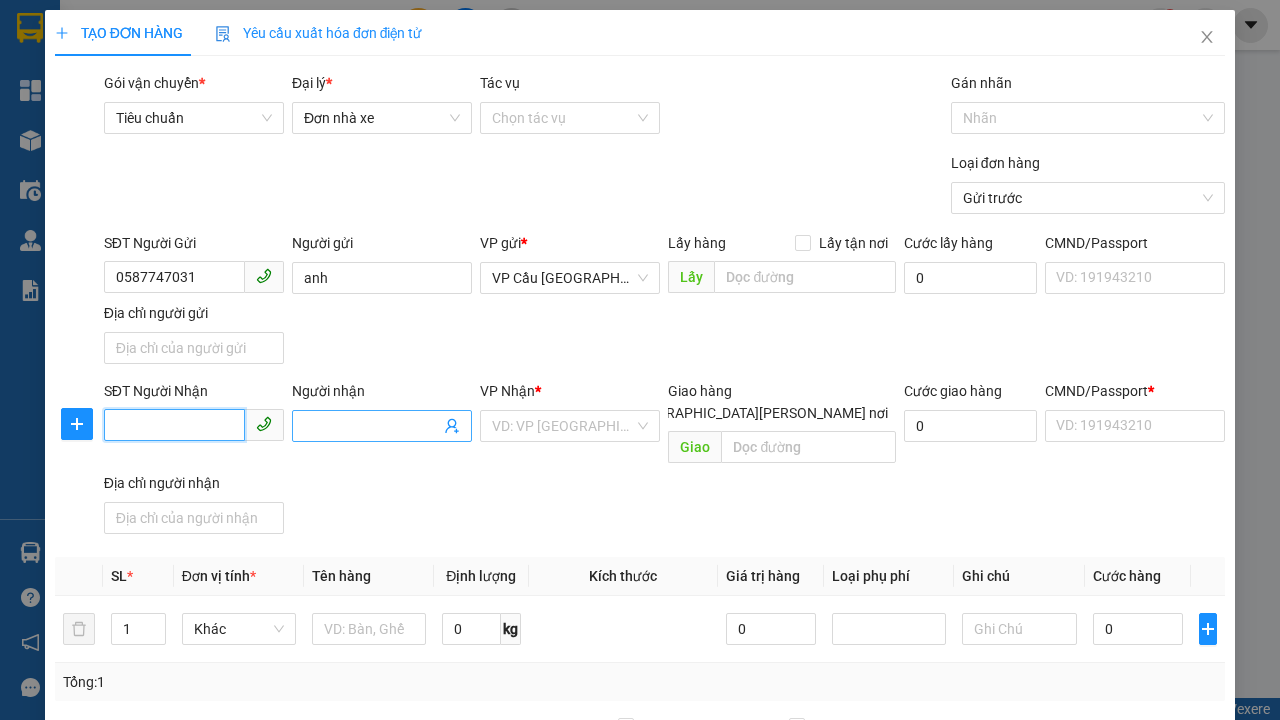 click on "SĐT Người Nhận" at bounding box center [174, 425] 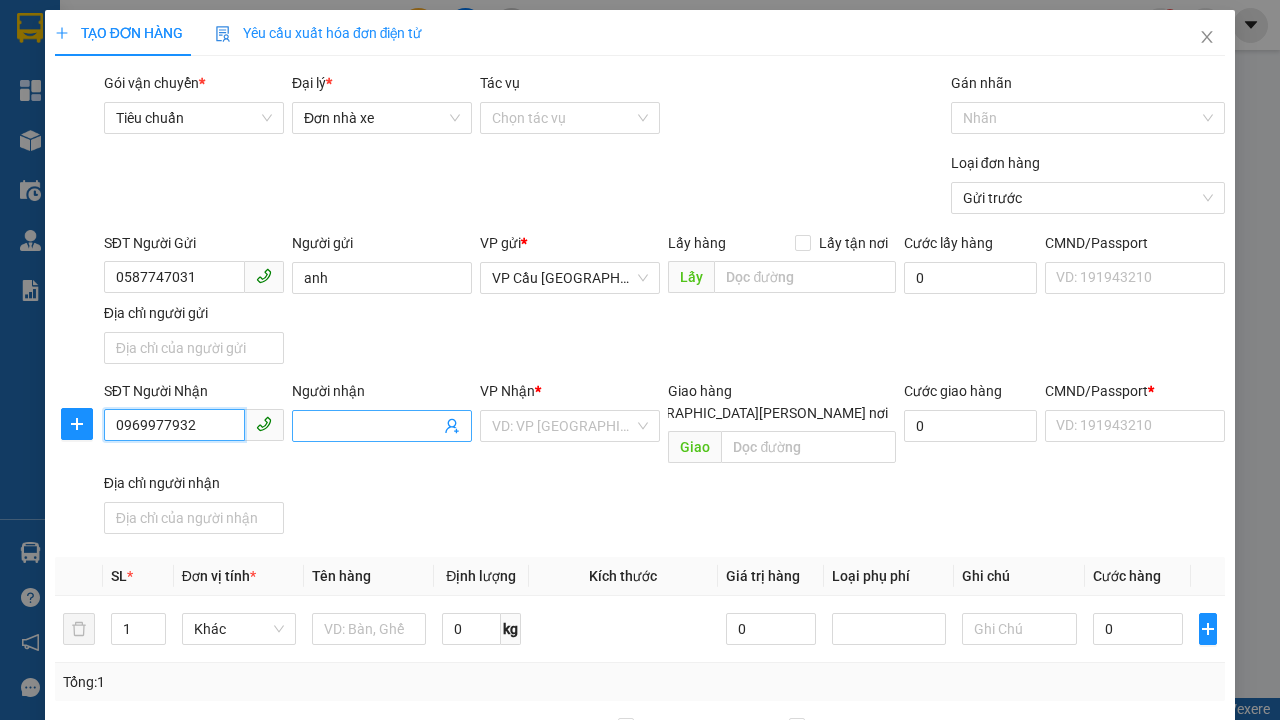 type on "0969977932" 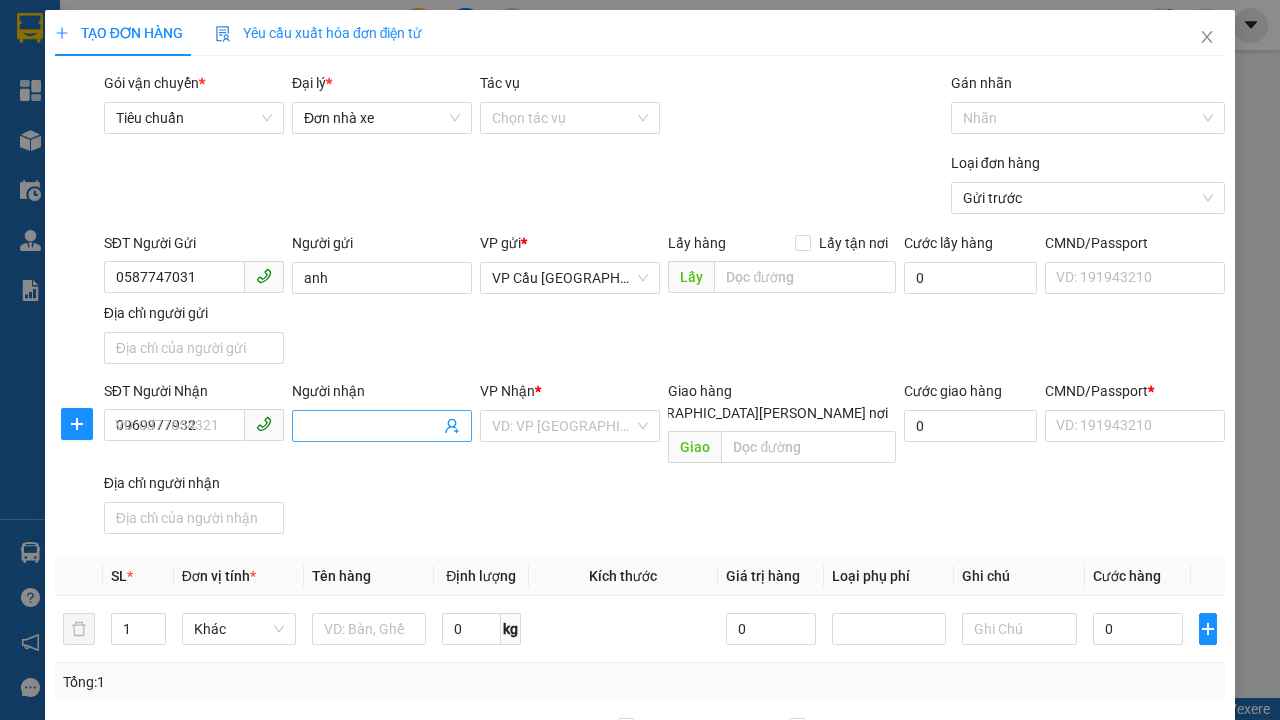 click on "Người nhận" at bounding box center (372, 426) 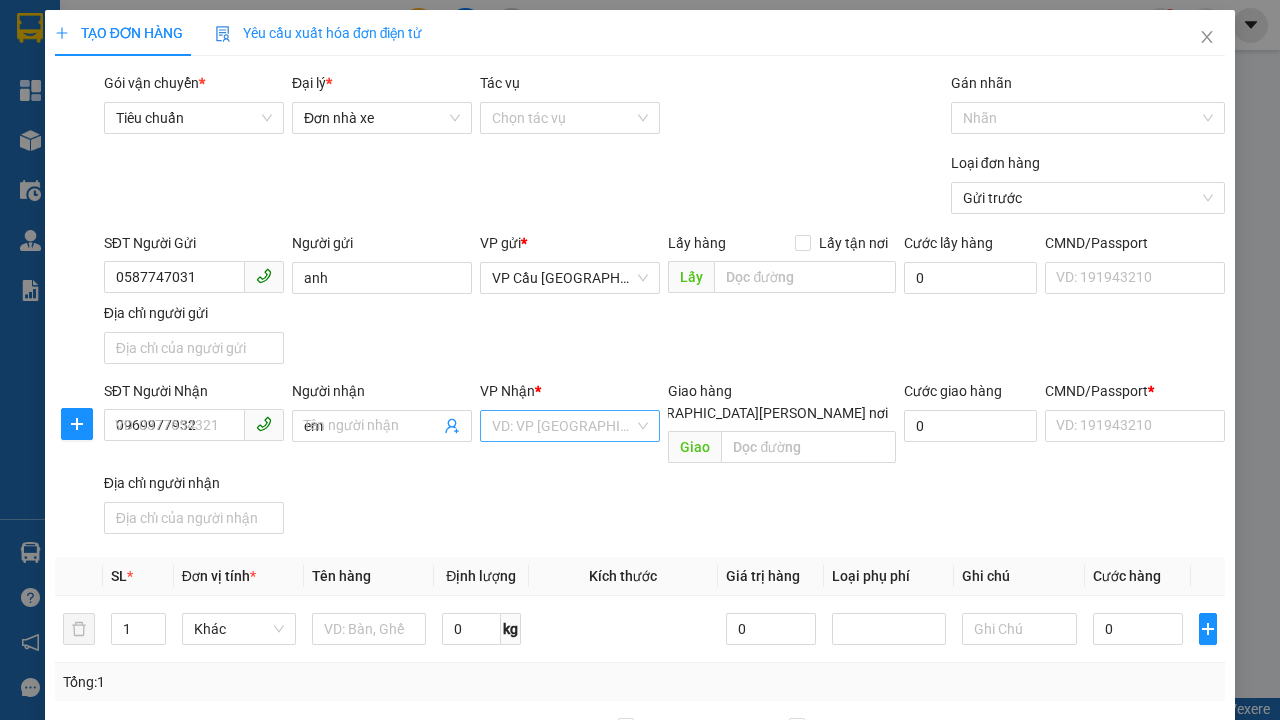 type on "em" 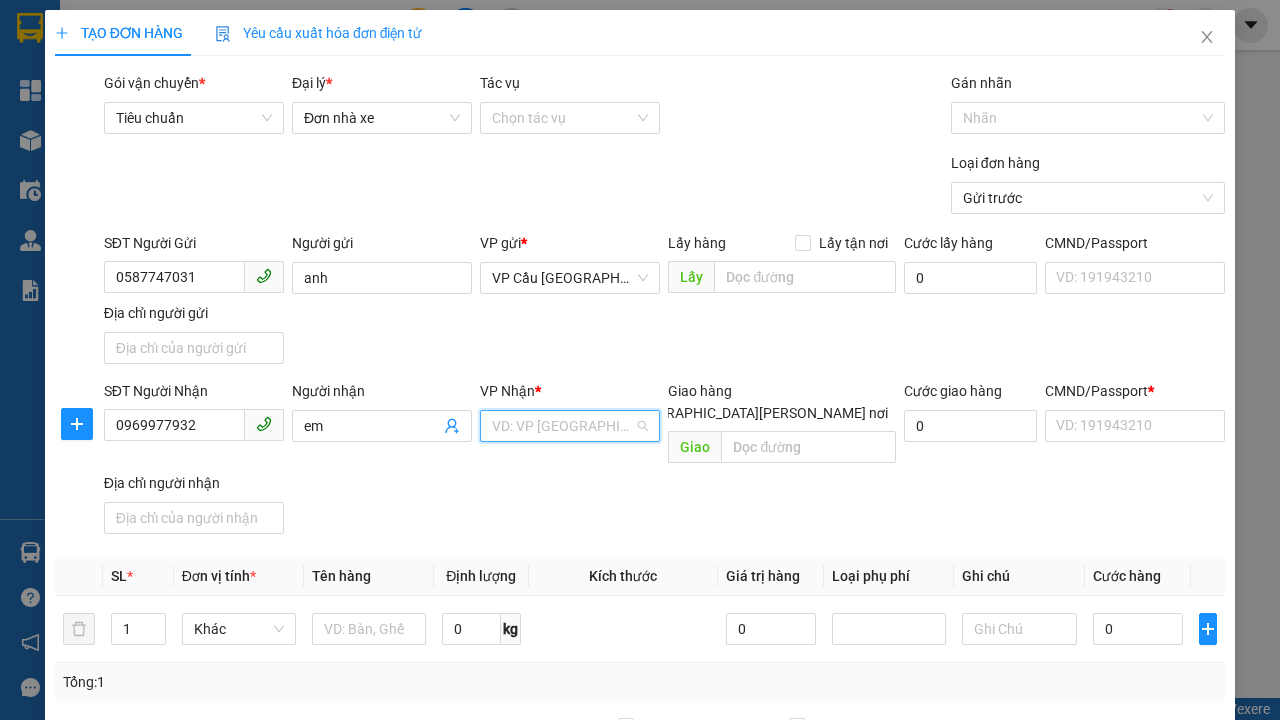 click on "VP Chợ Thị Nghè" at bounding box center (-9909, -9787) 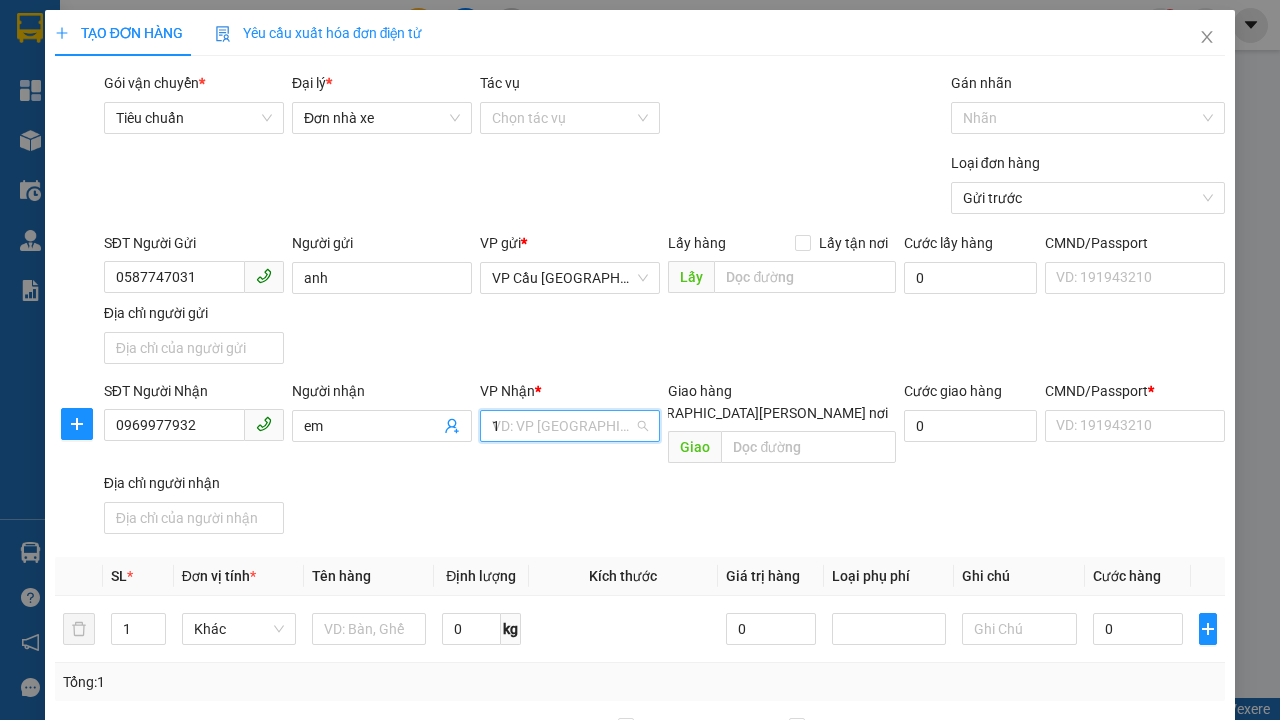 type on "1" 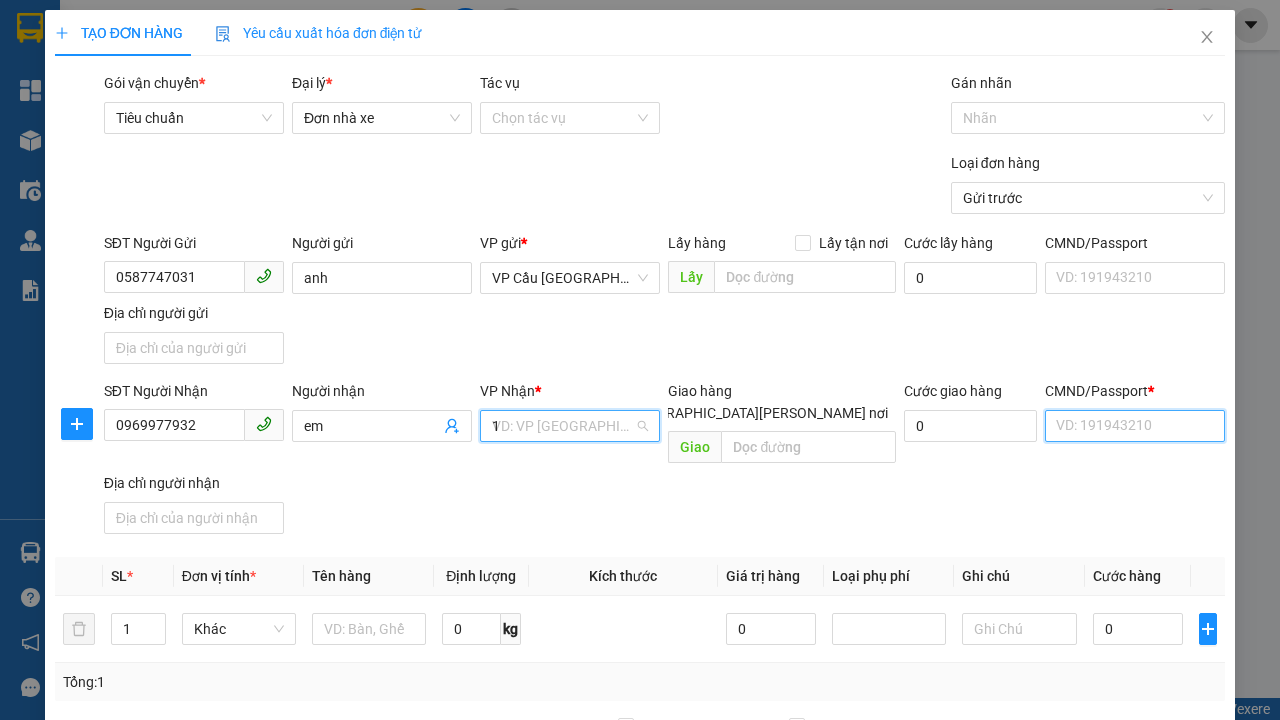 click on "CMND/Passport  *" at bounding box center (1135, 426) 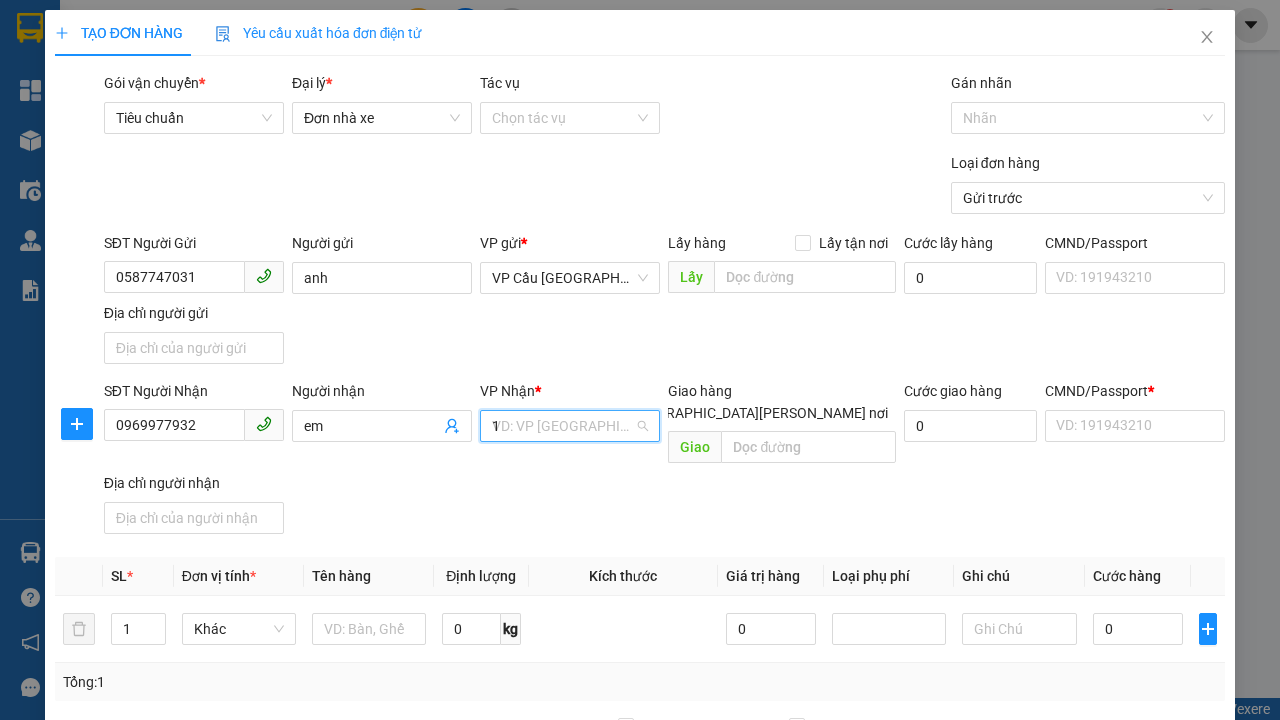 click on "SĐT Người Gửi 0587747031 Người gửi [PERSON_NAME] VP gửi  * VP Cầu [GEOGRAPHIC_DATA] Lấy hàng Lấy tận nơi Lấy [PERSON_NAME] hàng 0 CMND/Passport VD: [PASSPORT] Địa chỉ người gửi" at bounding box center [664, 302] 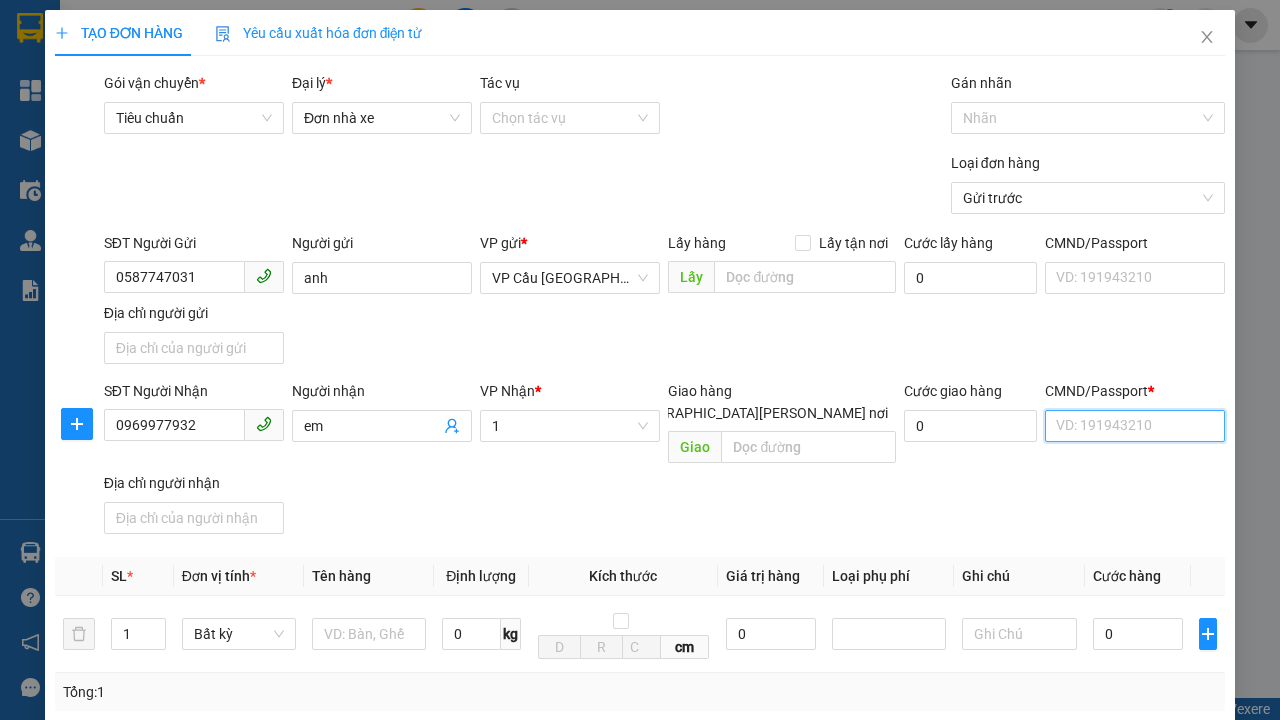 click on "CMND/Passport  *" at bounding box center (1135, 426) 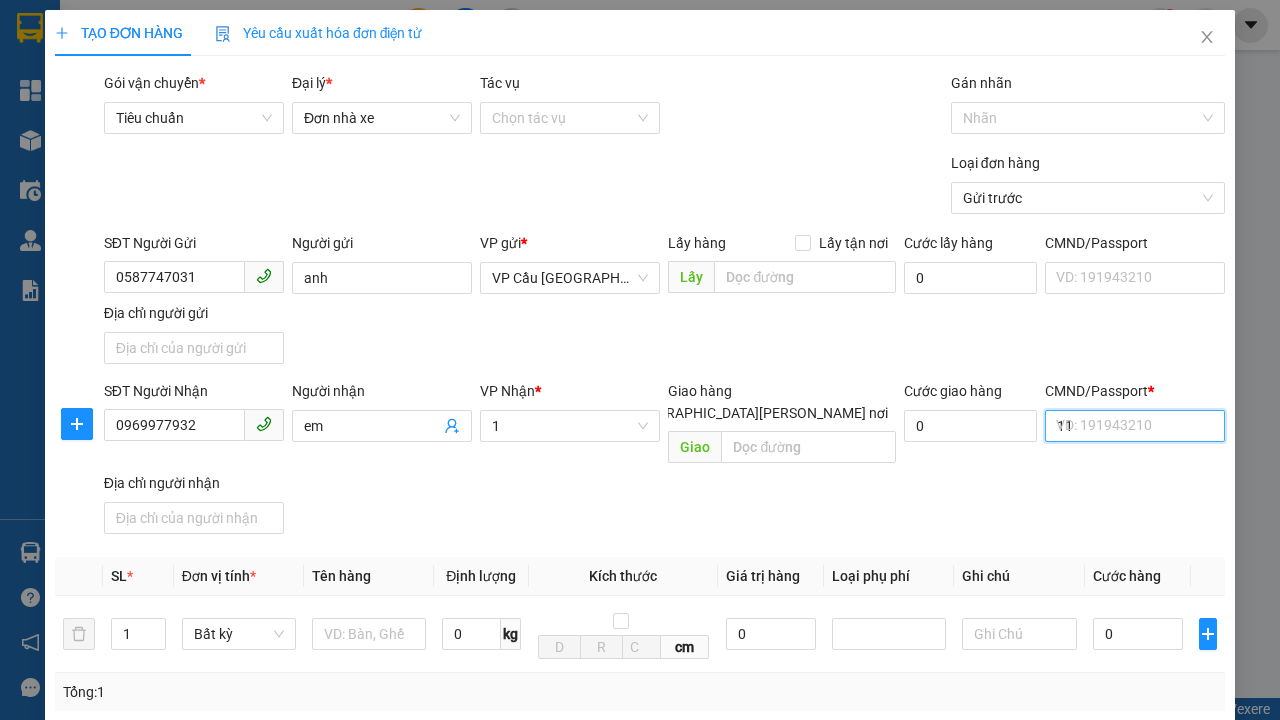 type on "11" 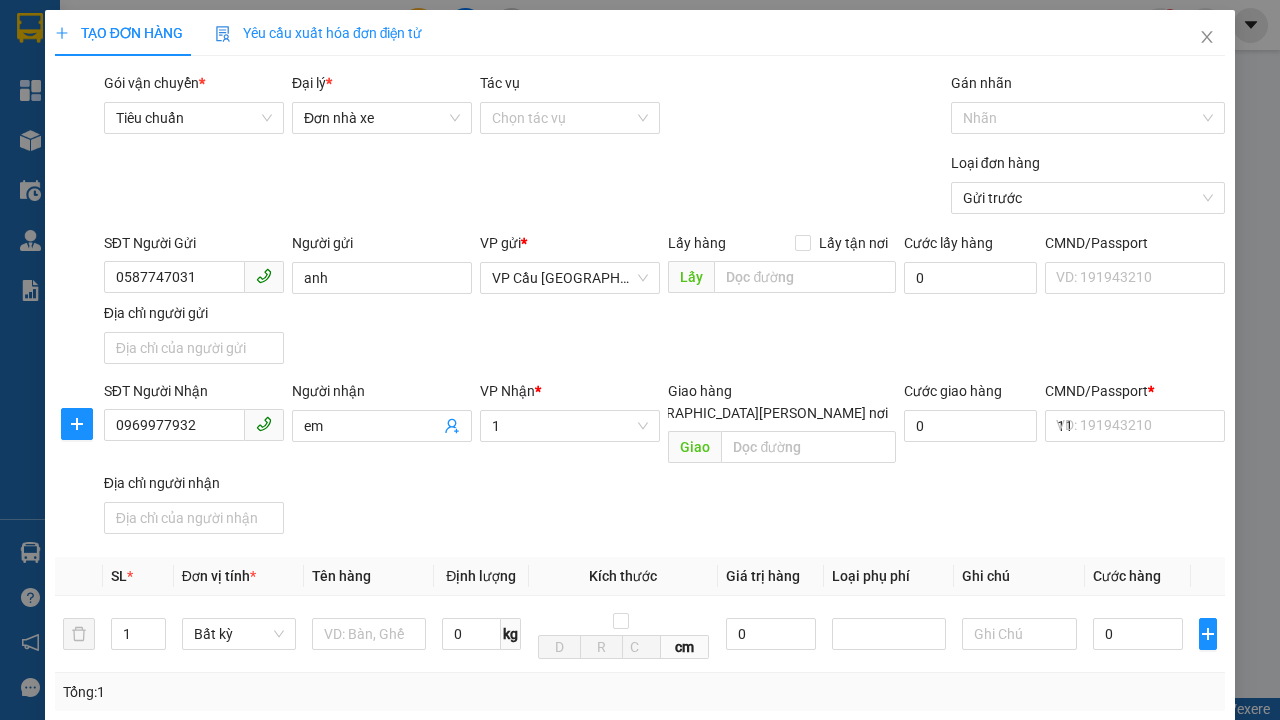 click on "SĐT Người [PERSON_NAME] 0969977932 Người [PERSON_NAME] [PERSON_NAME]  * 1 [PERSON_NAME] hàng [GEOGRAPHIC_DATA][PERSON_NAME] nơi [PERSON_NAME] [PERSON_NAME] hàng 0 CMND/Passport  * 11 VD: [PASSPORT] Địa chỉ người [PERSON_NAME]" at bounding box center (664, 461) 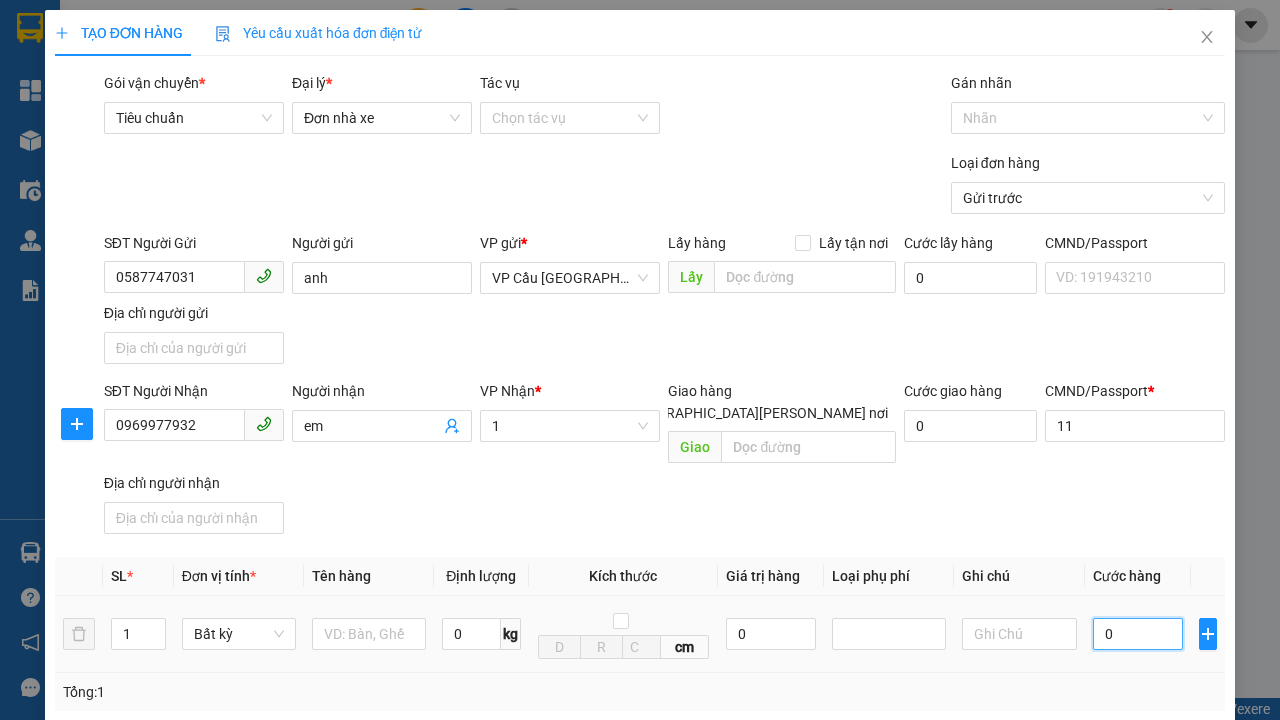 click on "0" at bounding box center [1138, 634] 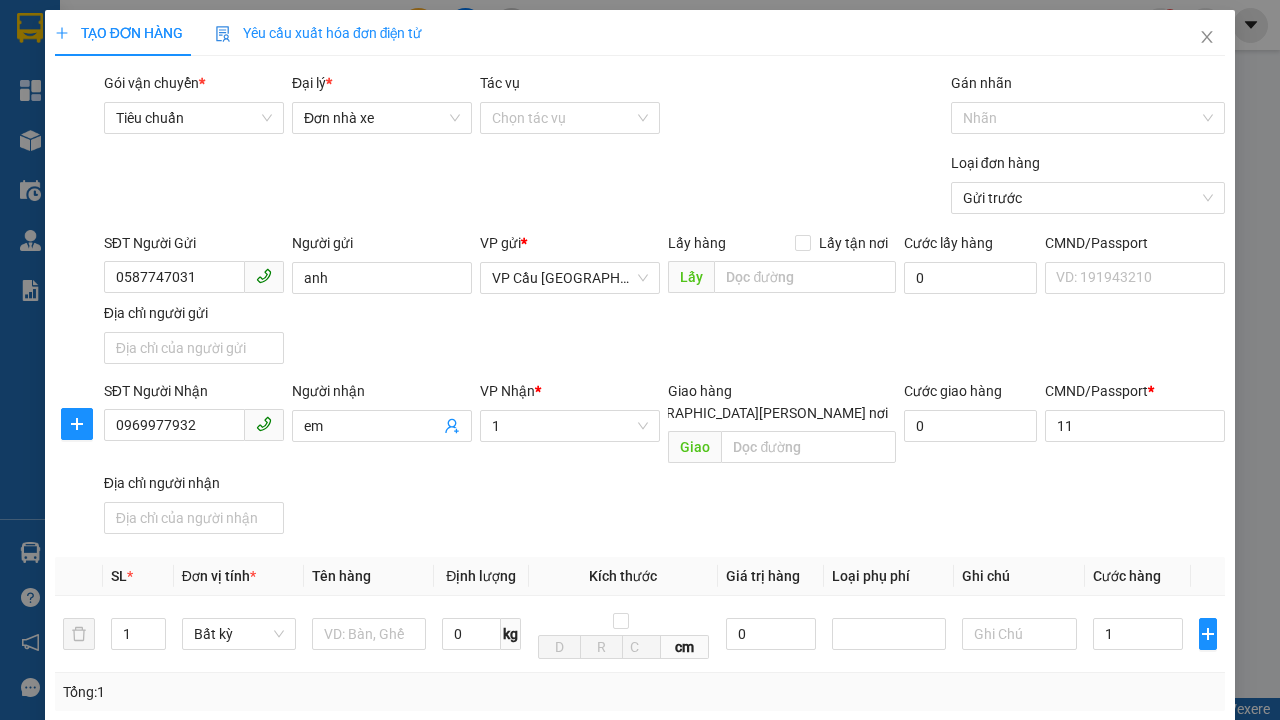 click on "Ghi chú" at bounding box center (1019, 576) 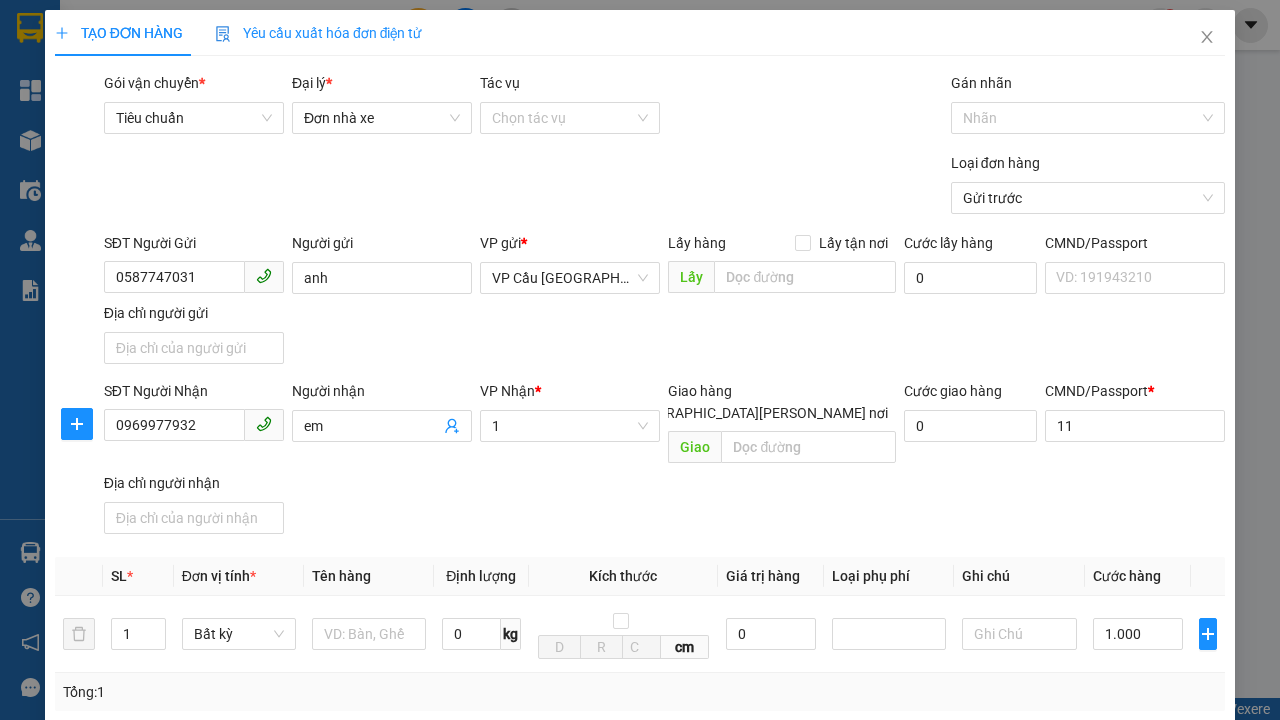 type on "300" 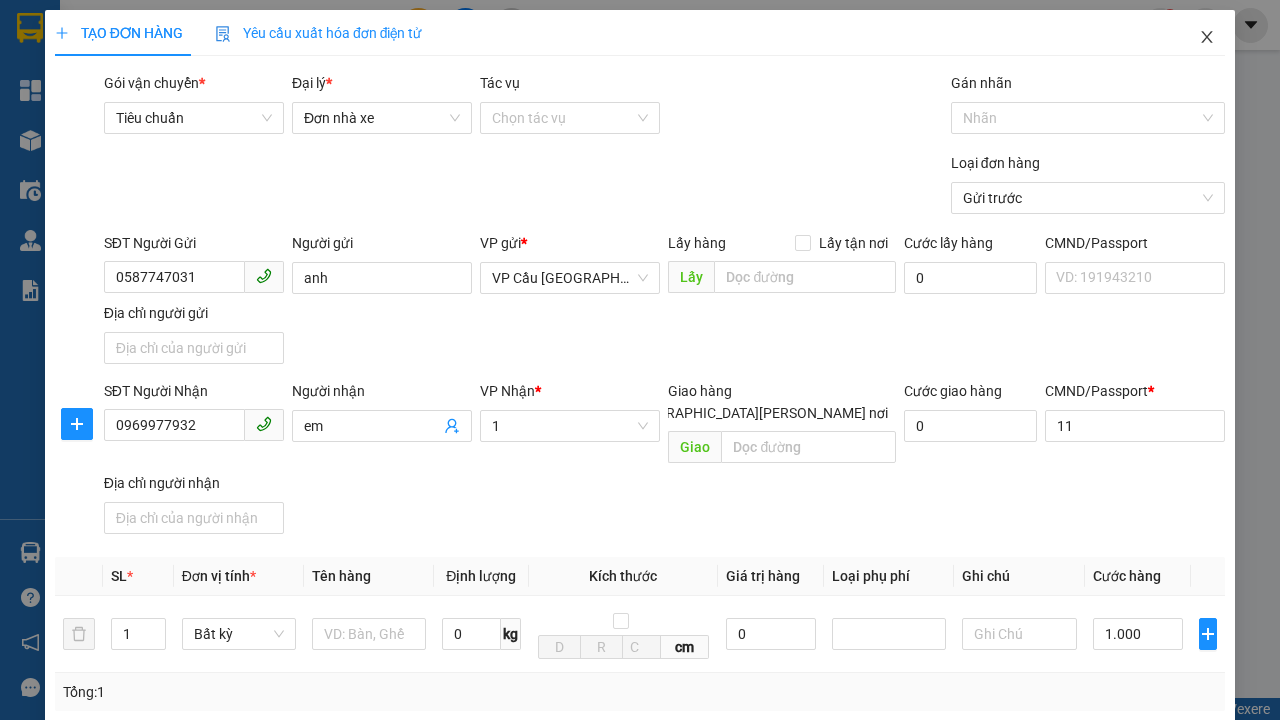 click 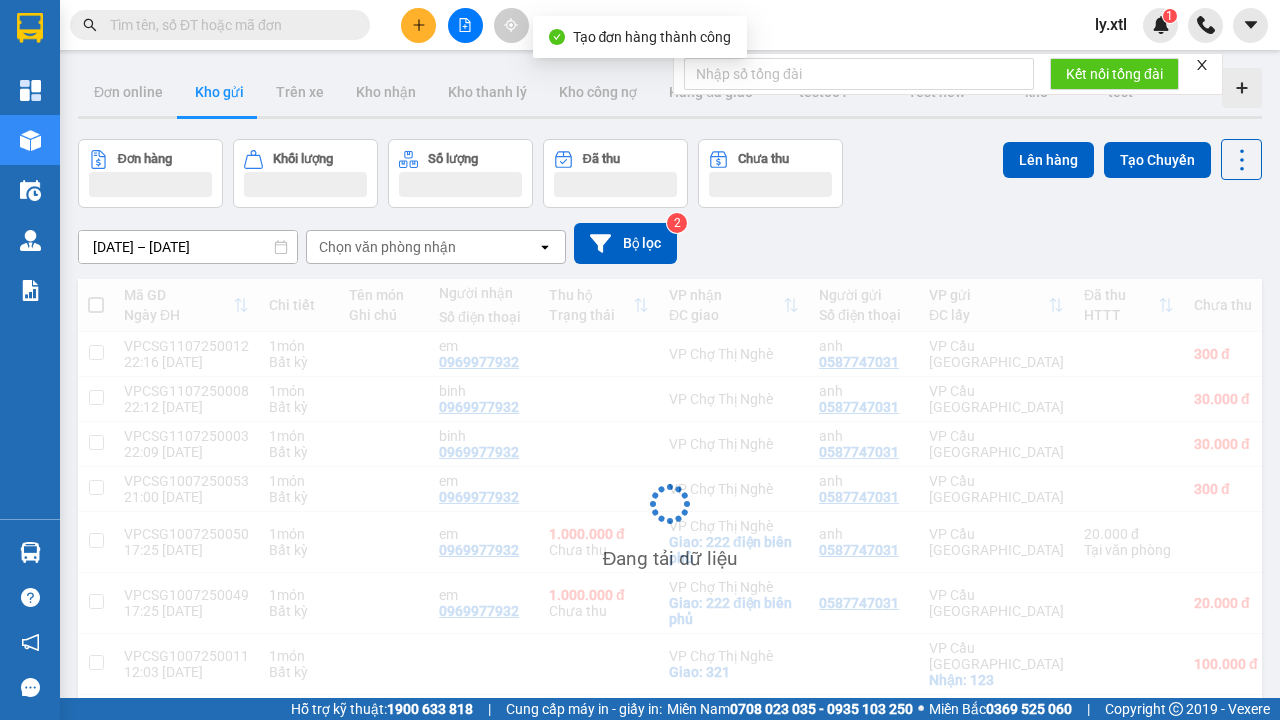 scroll, scrollTop: 3, scrollLeft: 0, axis: vertical 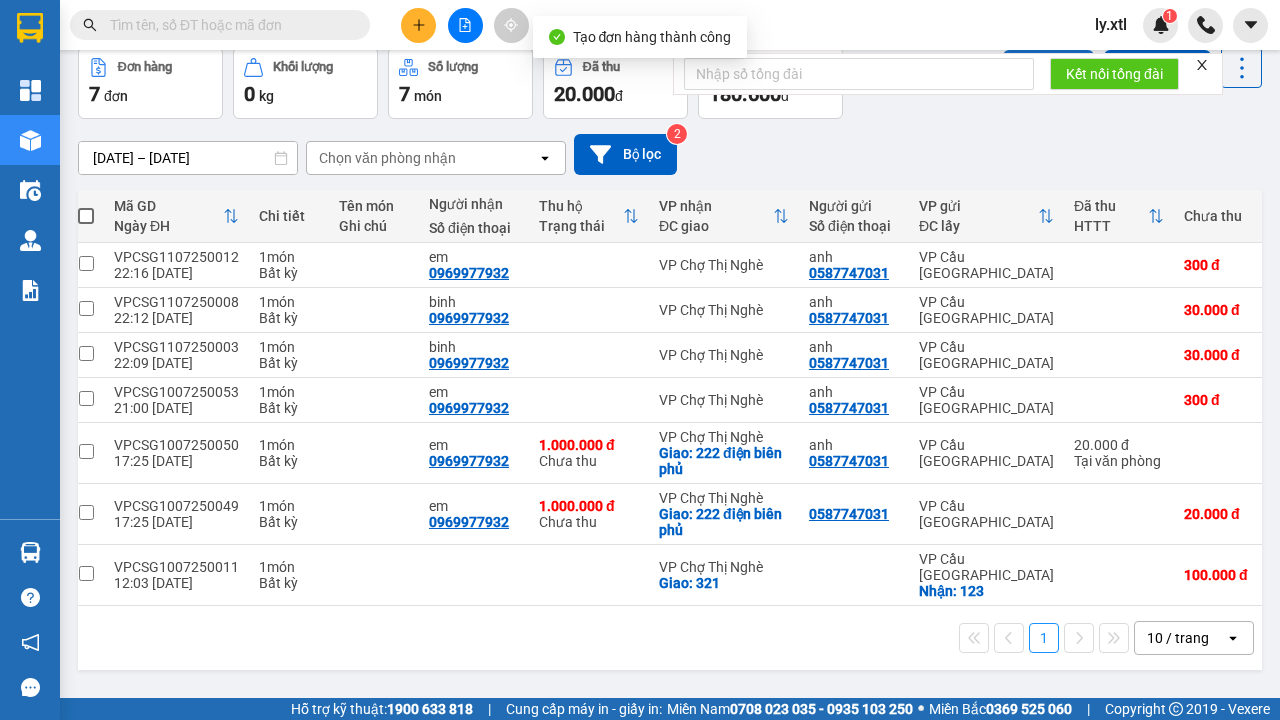 click at bounding box center [86, 263] 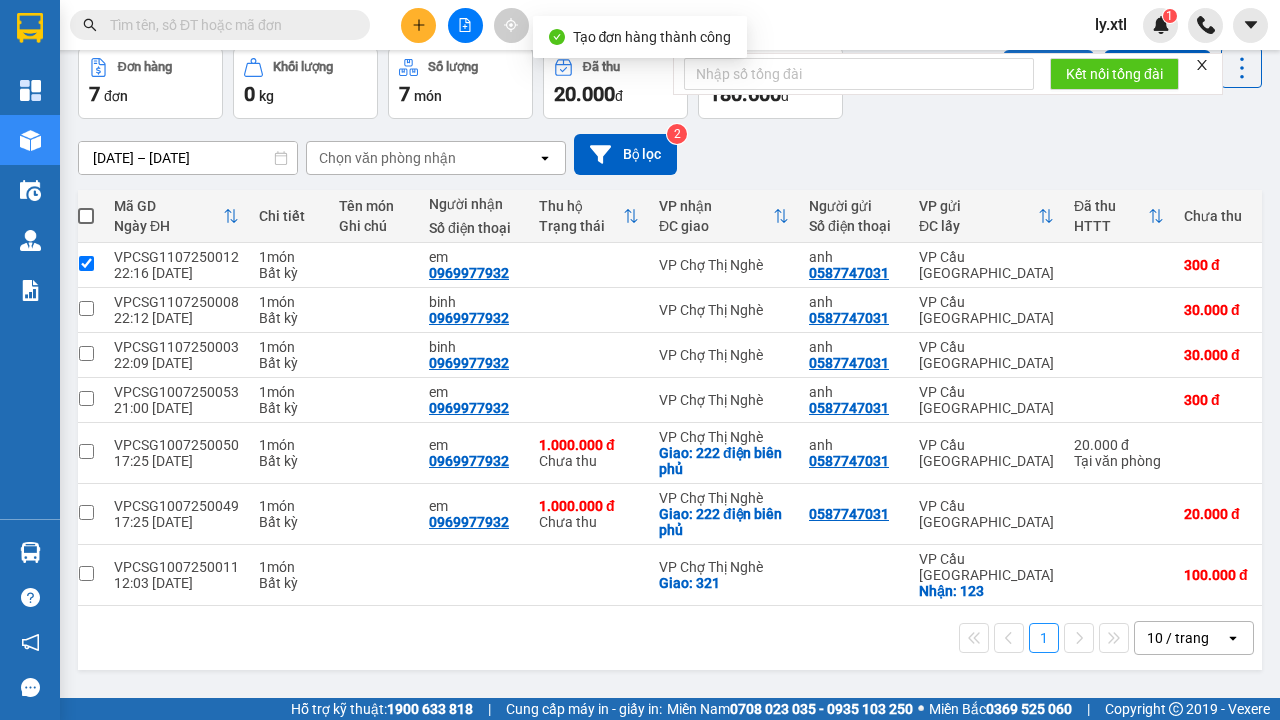 checkbox on "true" 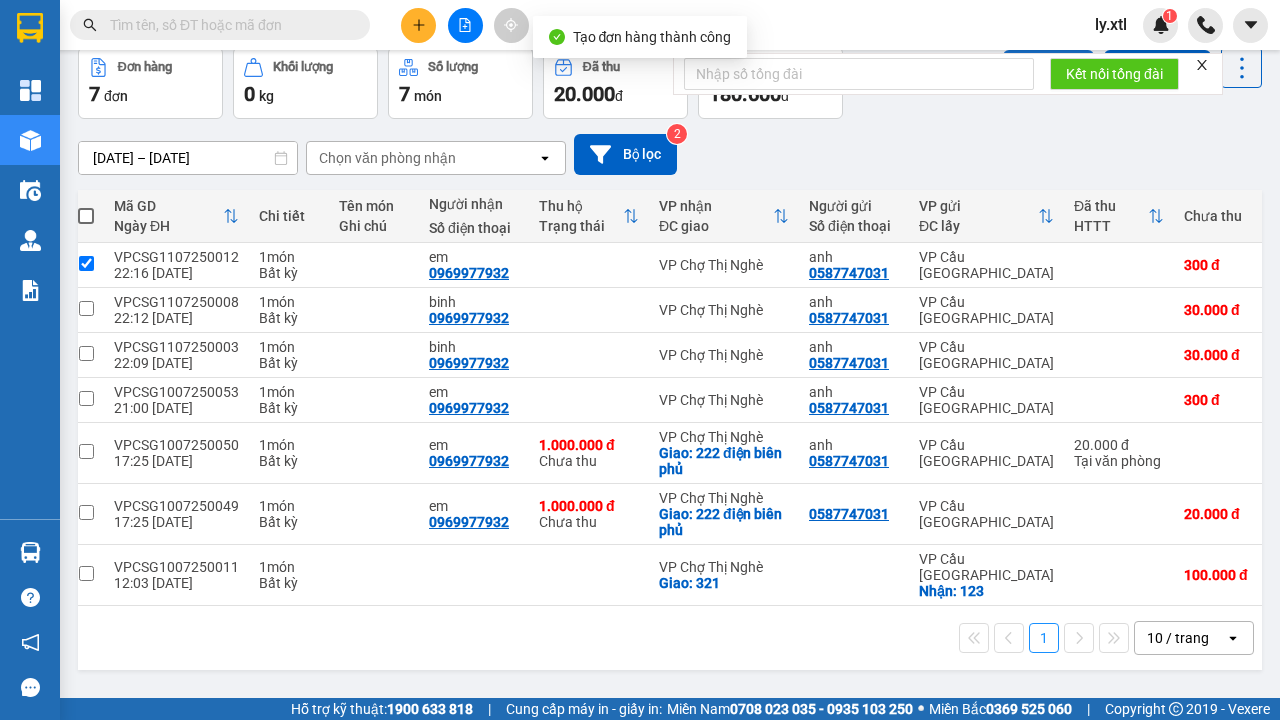 click on "Lên hàng" at bounding box center (1048, 68) 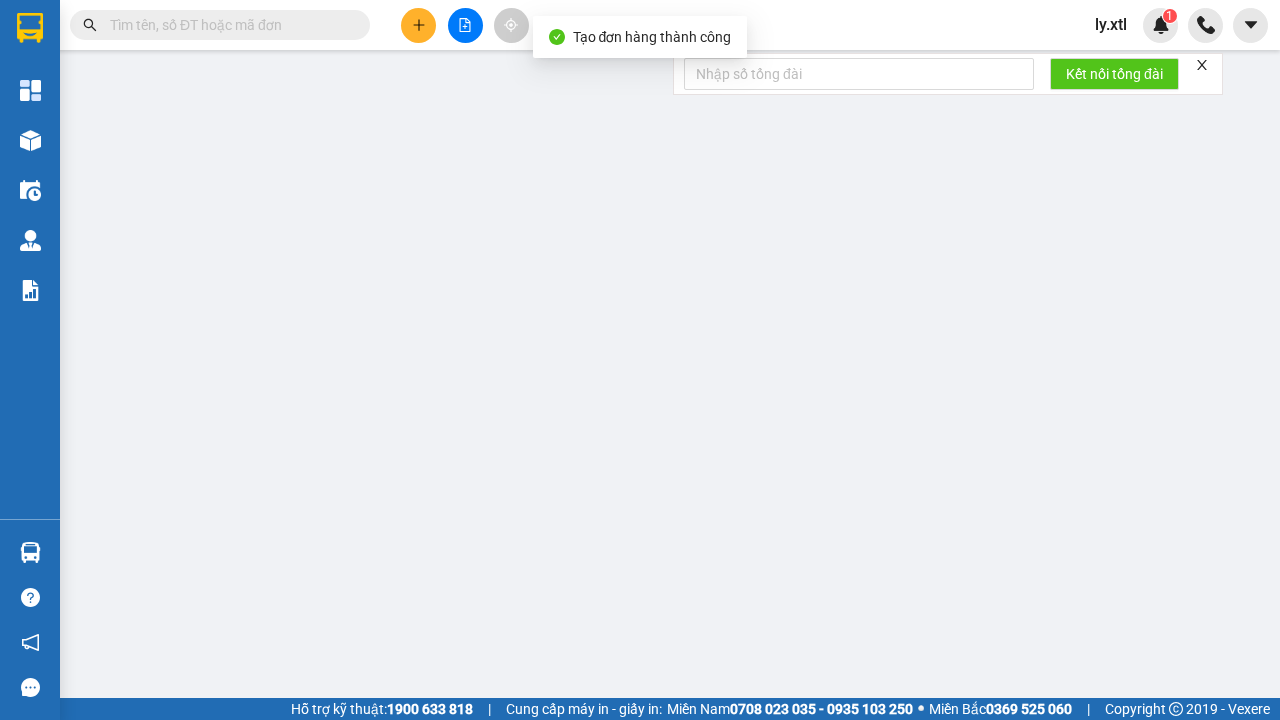 scroll, scrollTop: 0, scrollLeft: 0, axis: both 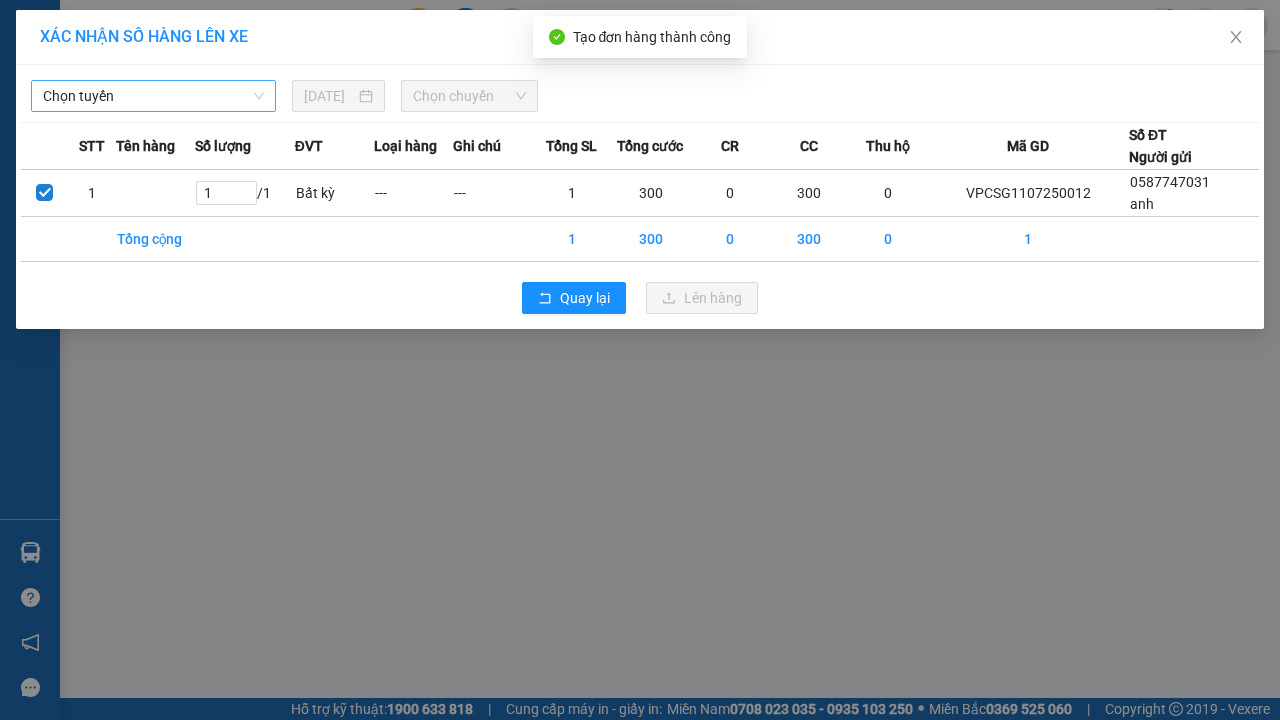 click on "Chọn tuyến" at bounding box center [153, 96] 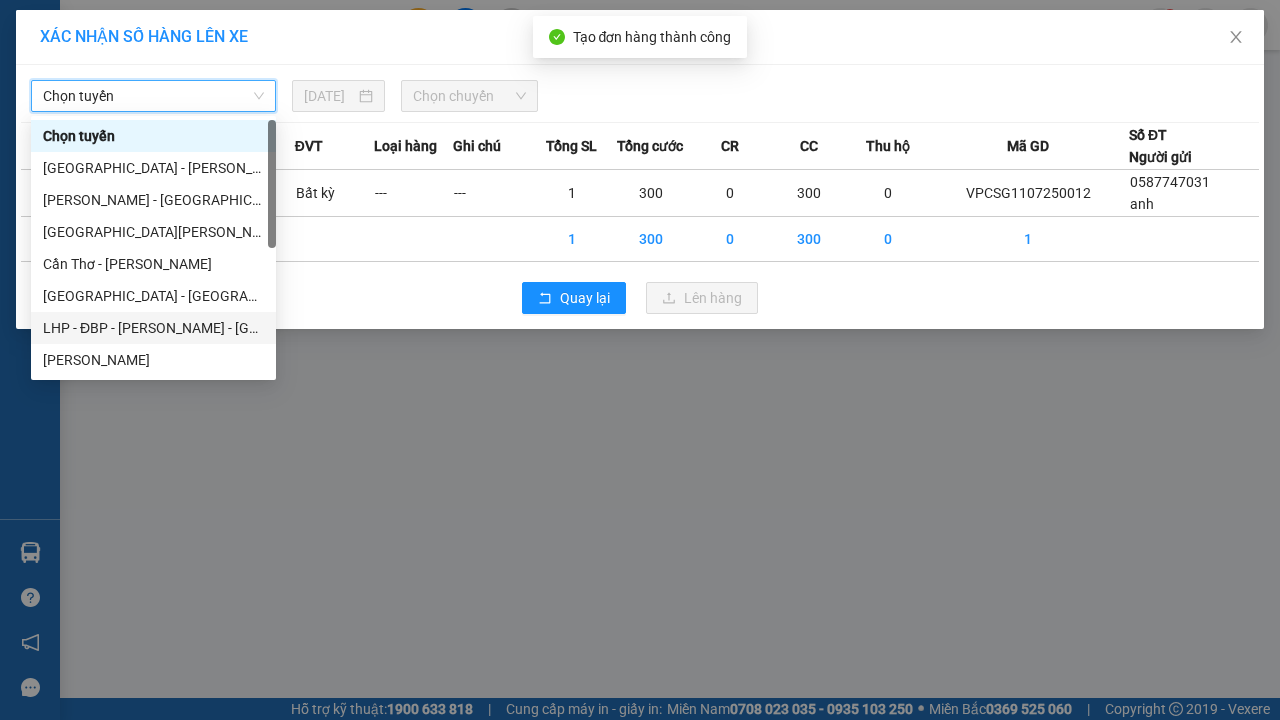 click on "[DATE]" at bounding box center [329, 96] 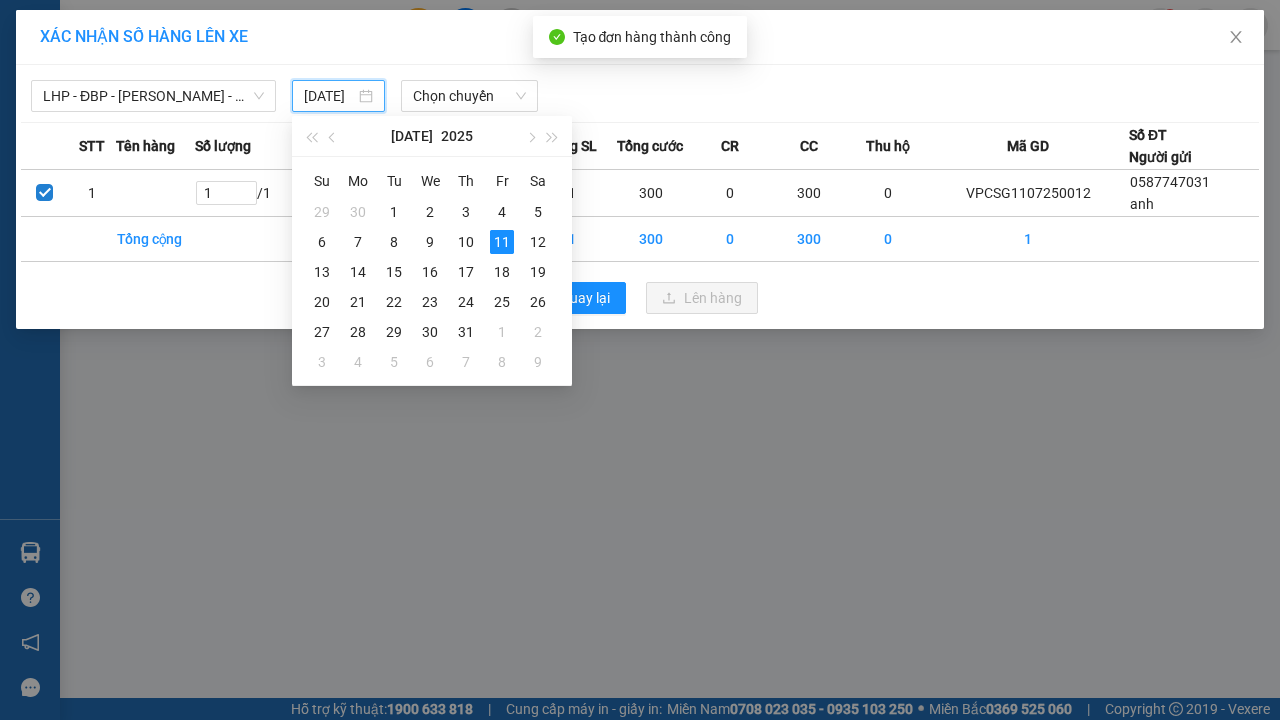 click on "11" at bounding box center [502, 242] 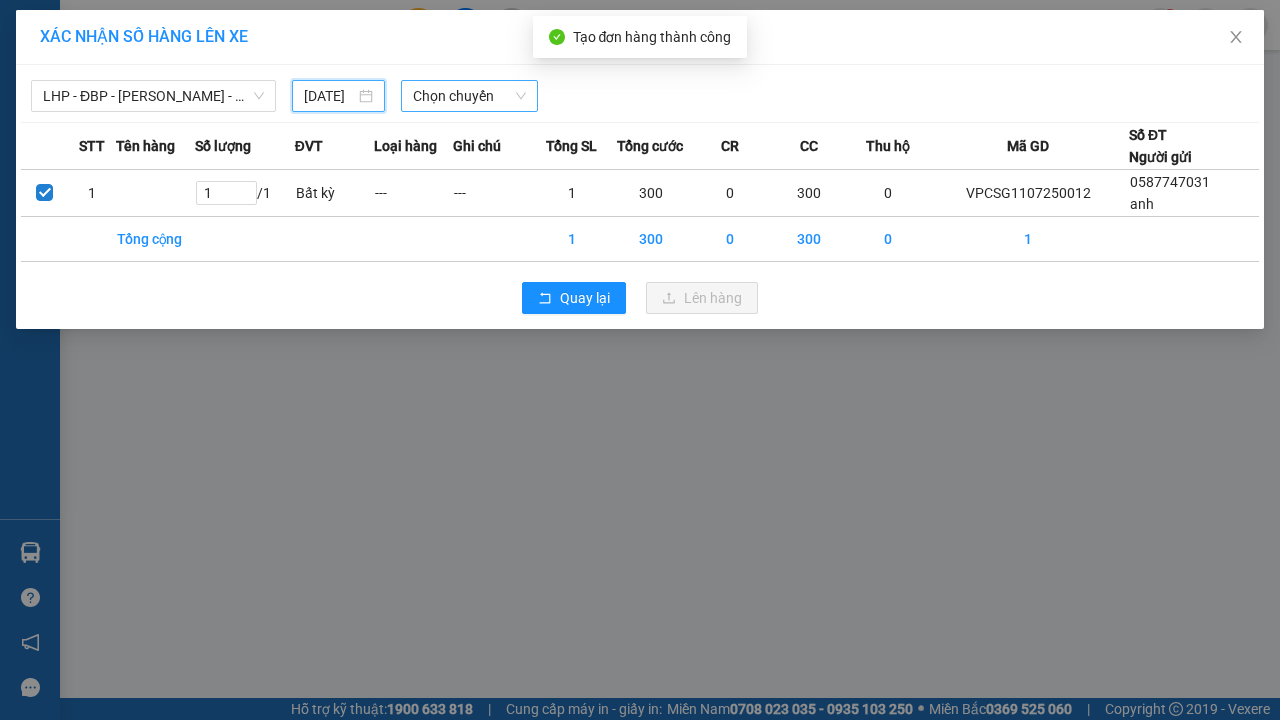 click on "Chọn chuyến" at bounding box center [469, 96] 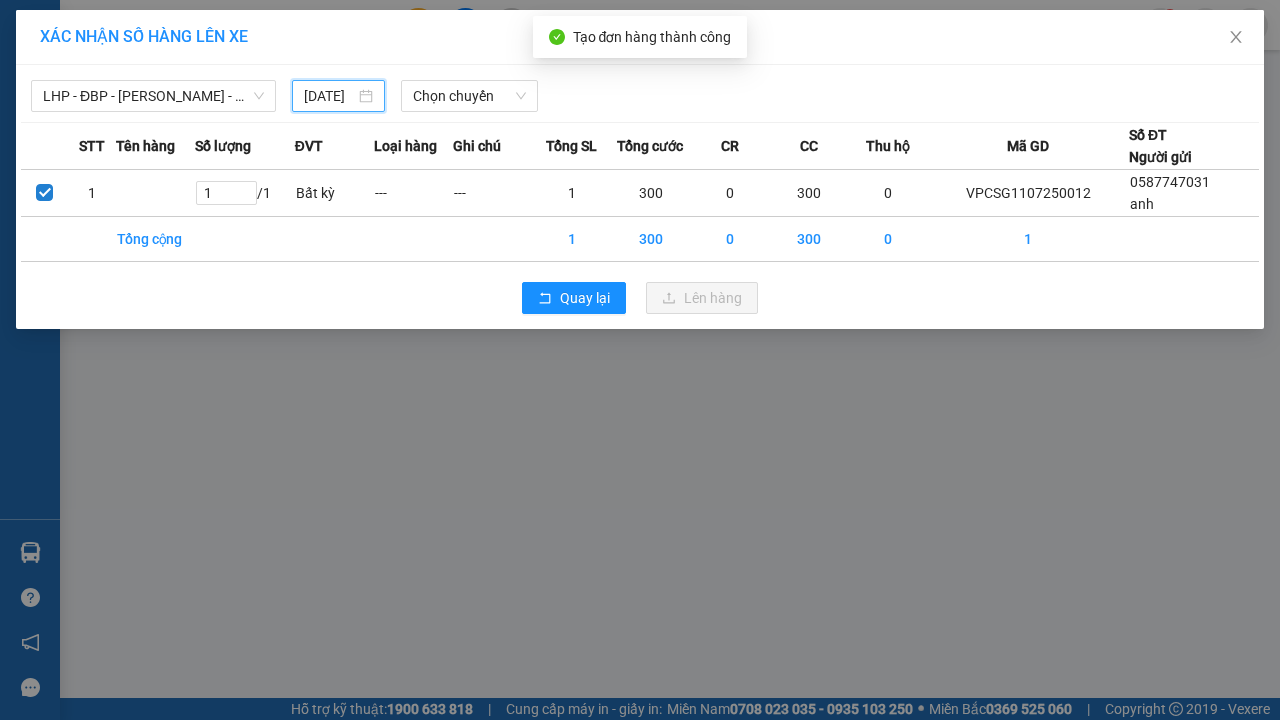 click on "Lên hàng" at bounding box center (713, 298) 